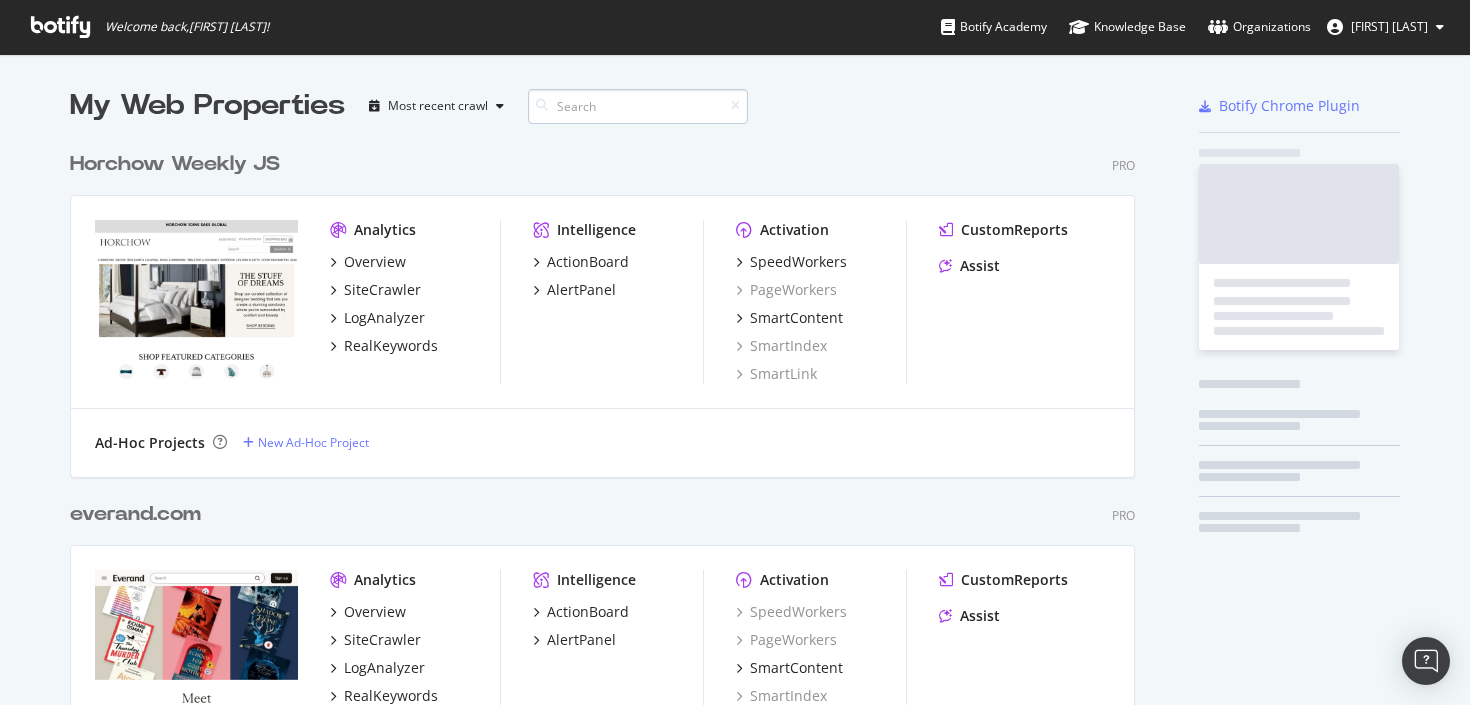 scroll, scrollTop: 0, scrollLeft: 0, axis: both 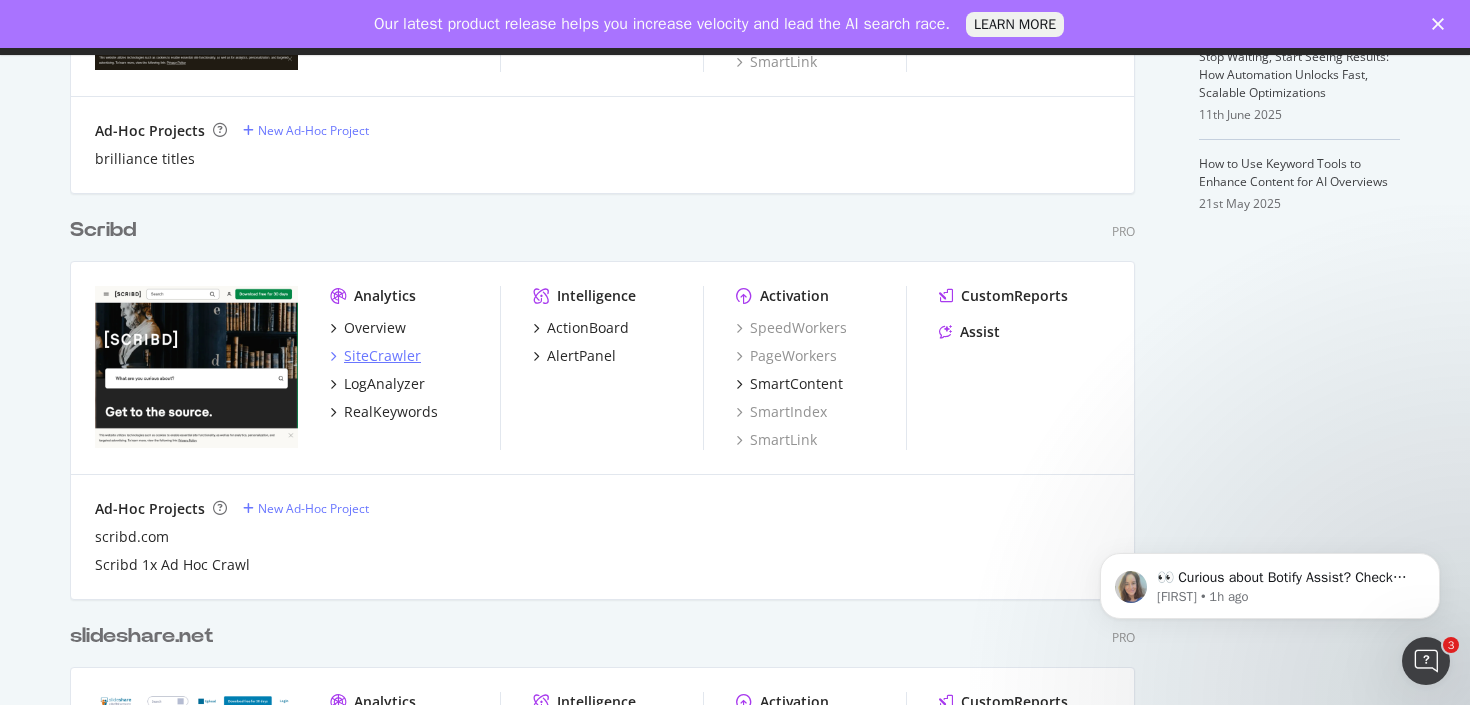 click on "SiteCrawler" at bounding box center (382, 356) 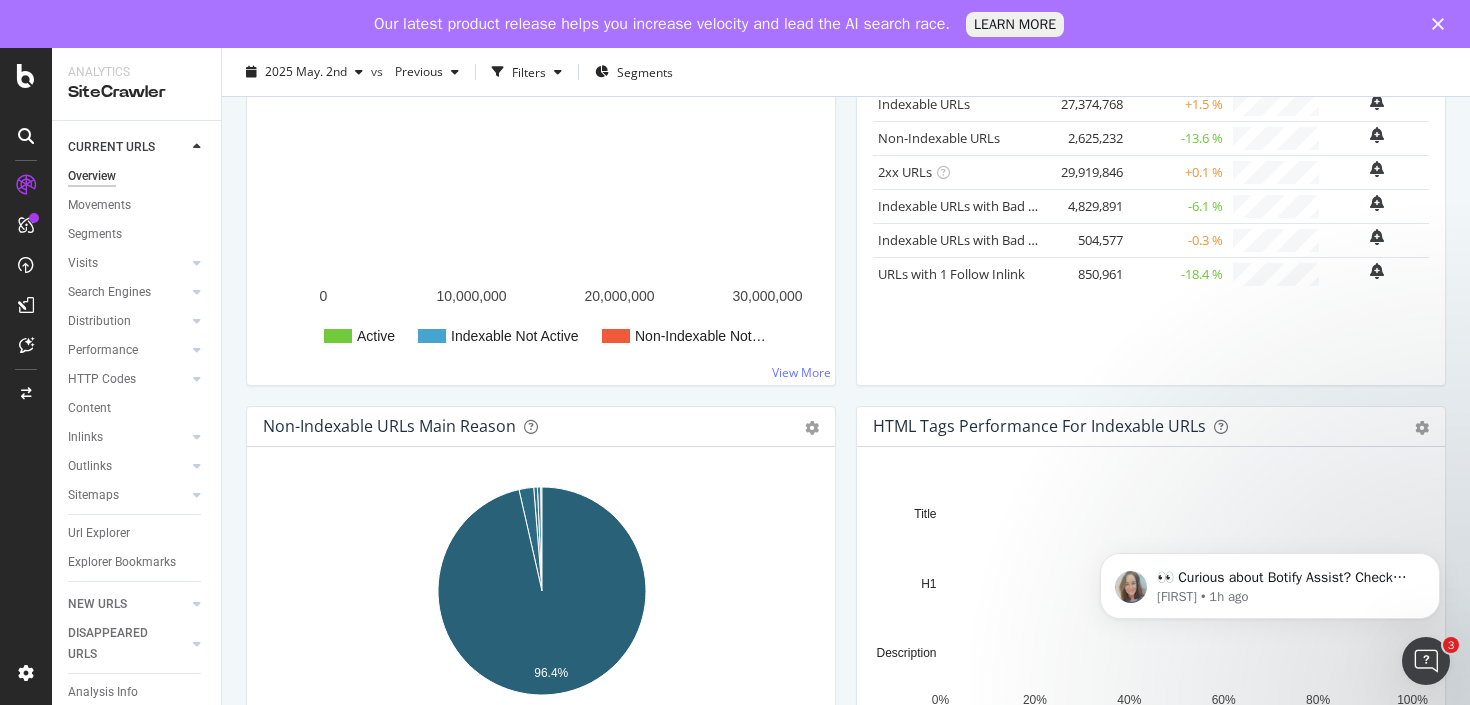 scroll, scrollTop: 291, scrollLeft: 0, axis: vertical 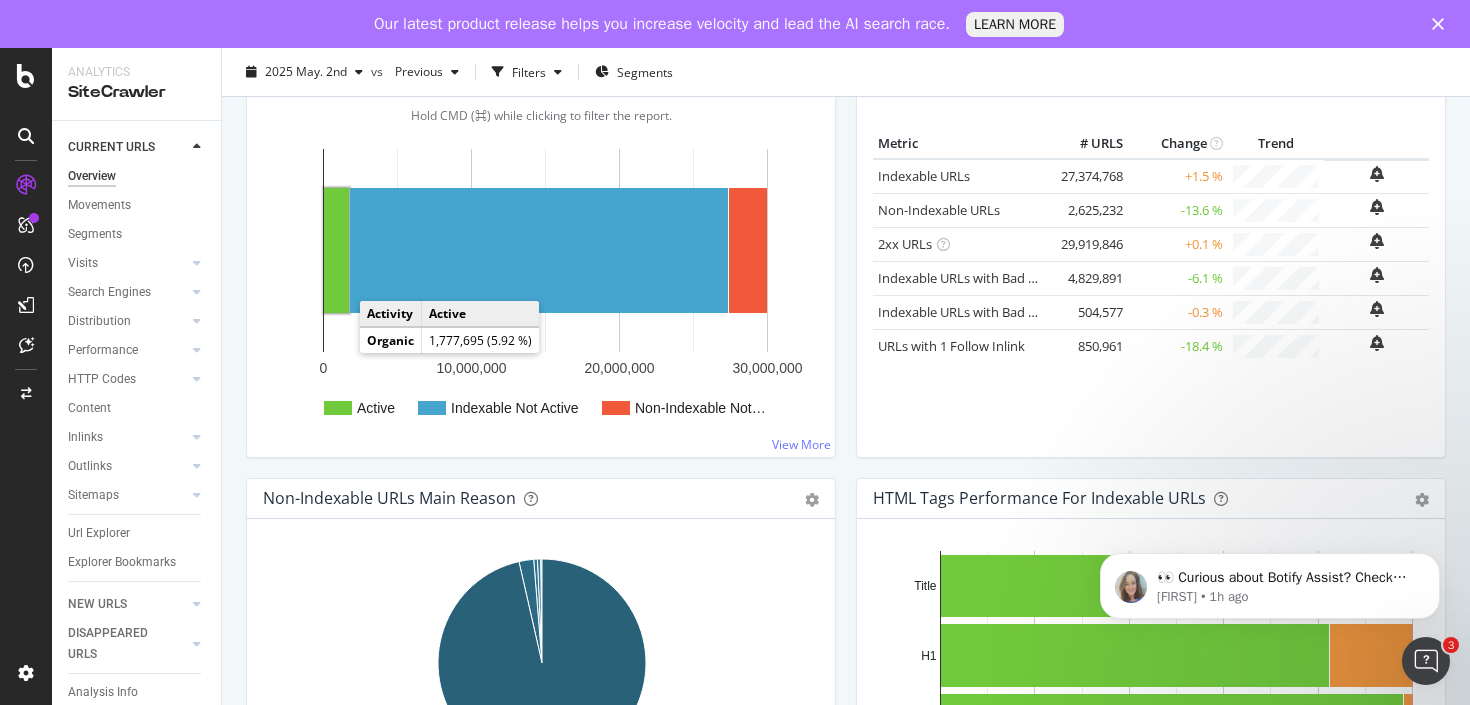 click 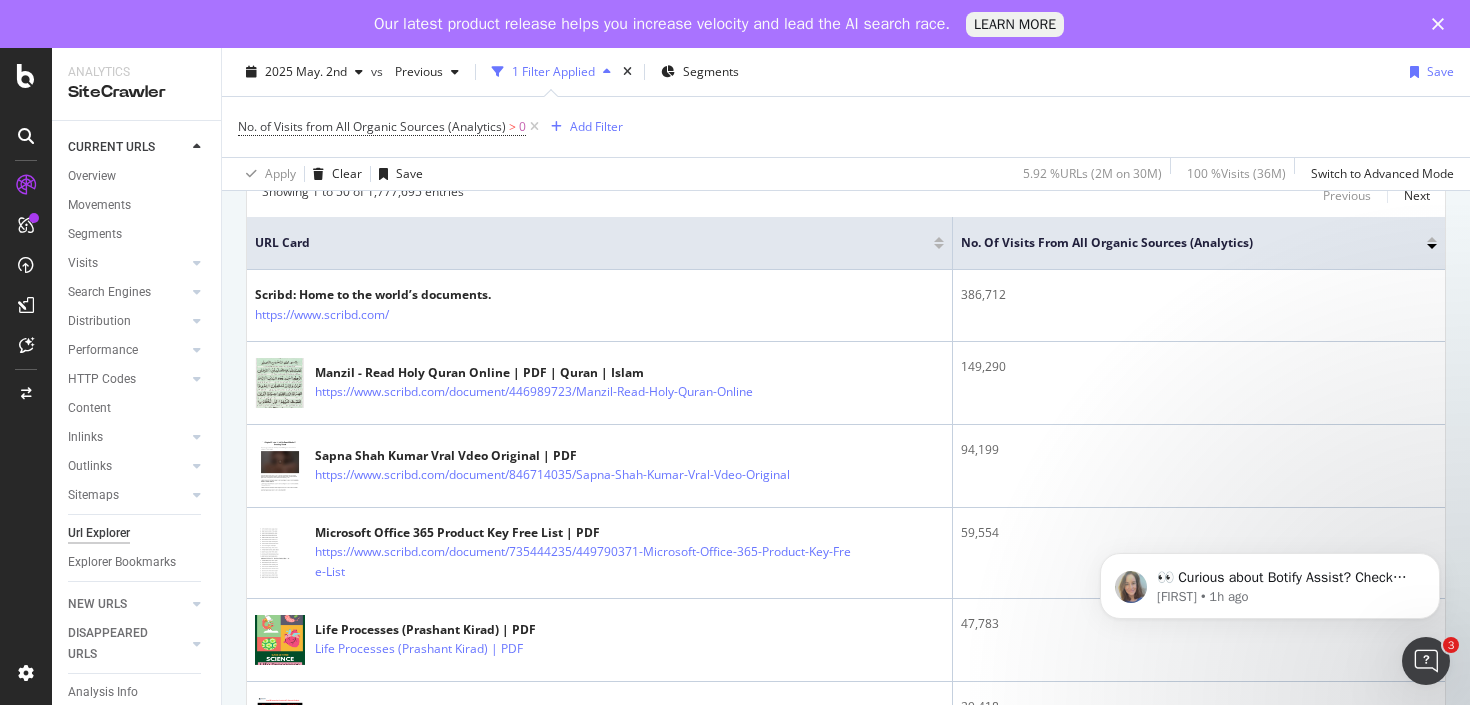 scroll, scrollTop: 107, scrollLeft: 0, axis: vertical 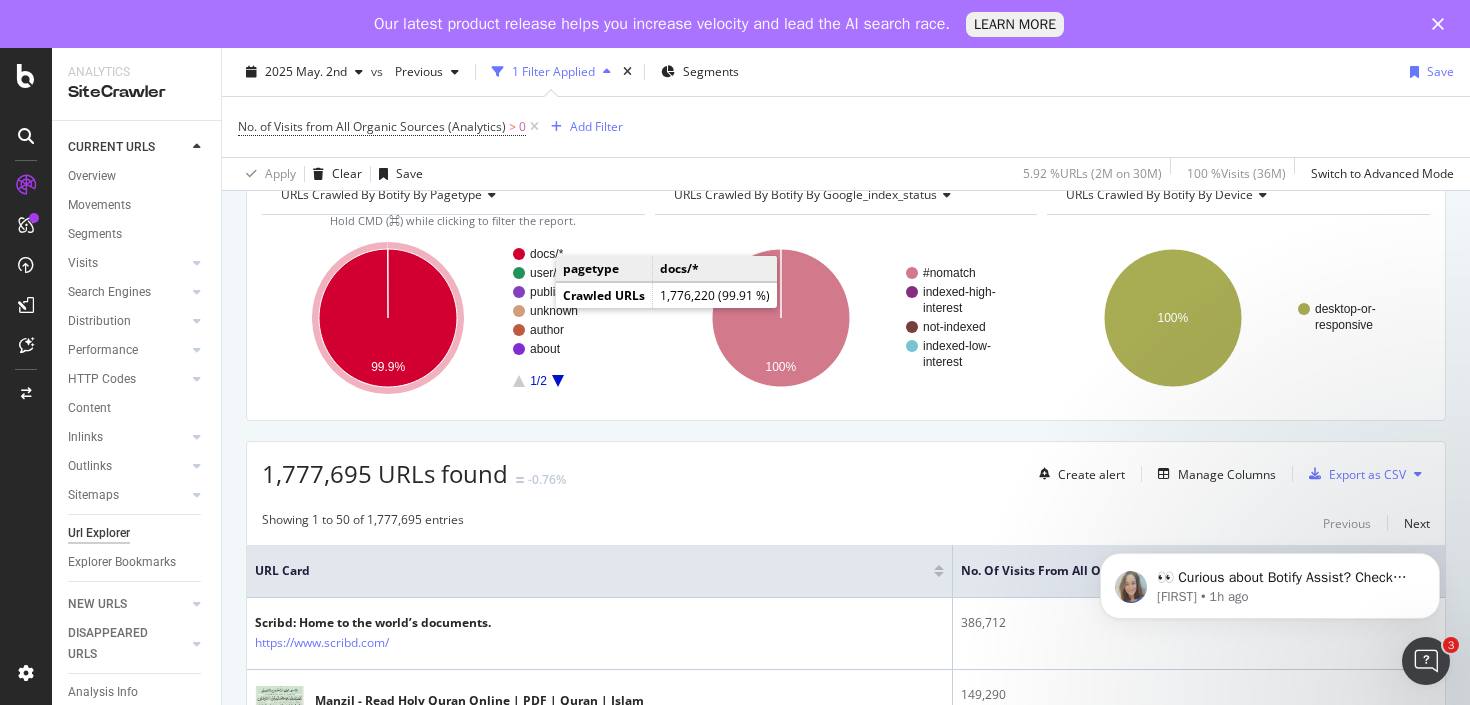 click 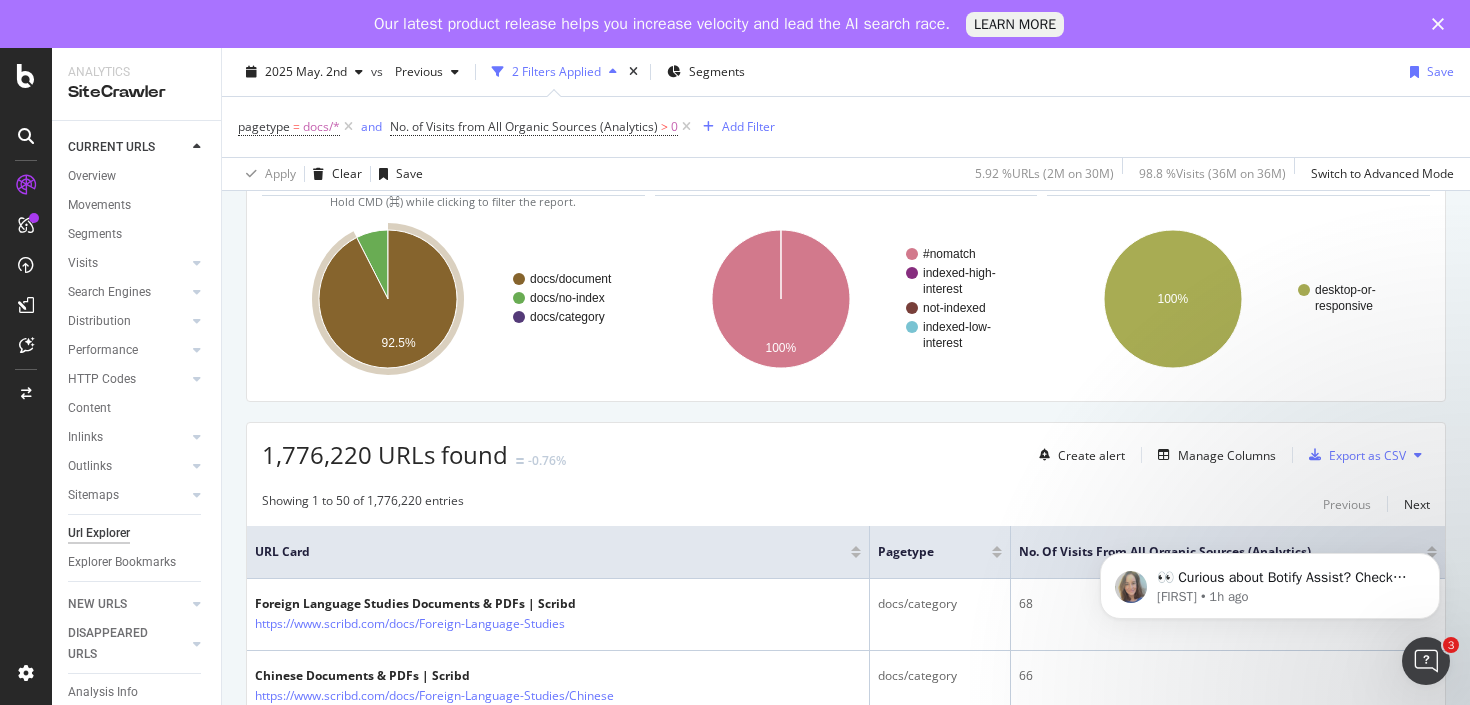 scroll, scrollTop: 0, scrollLeft: 0, axis: both 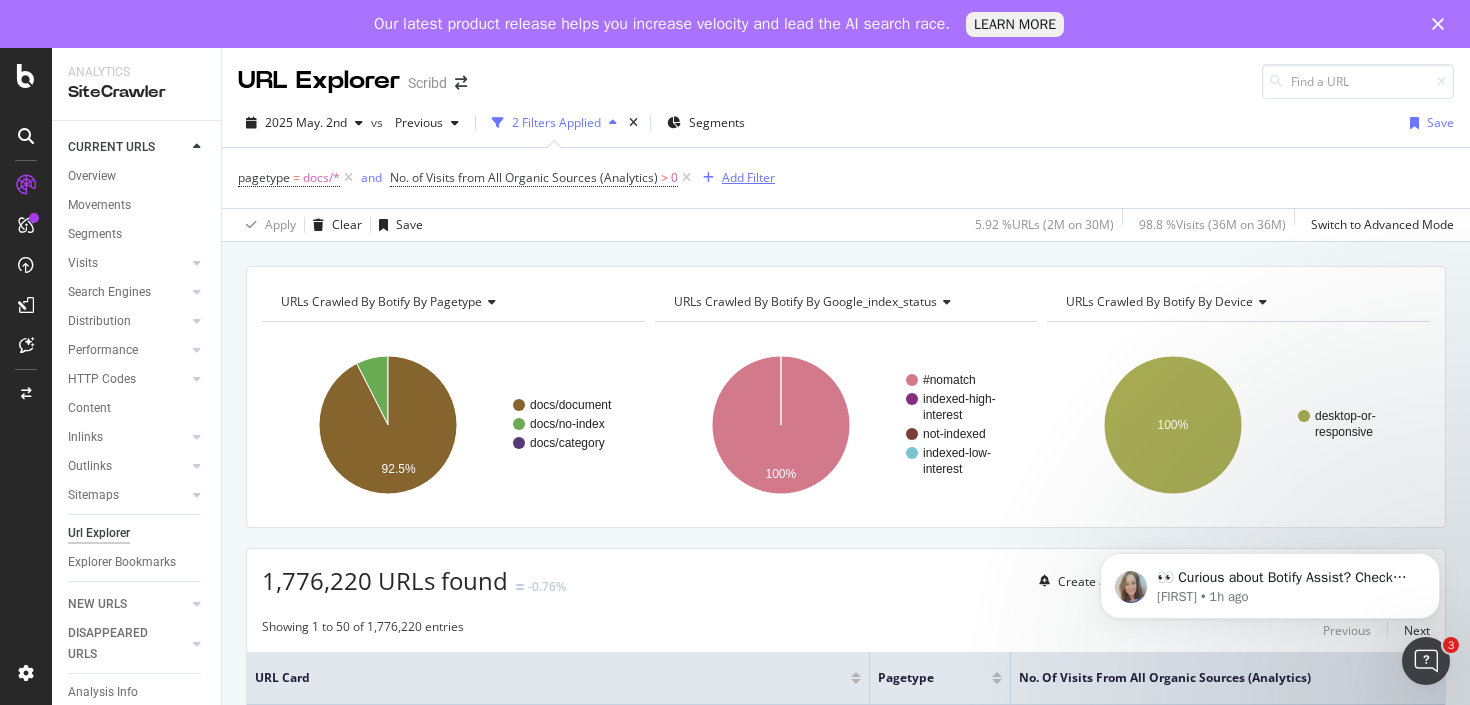 click on "Add Filter" at bounding box center (748, 177) 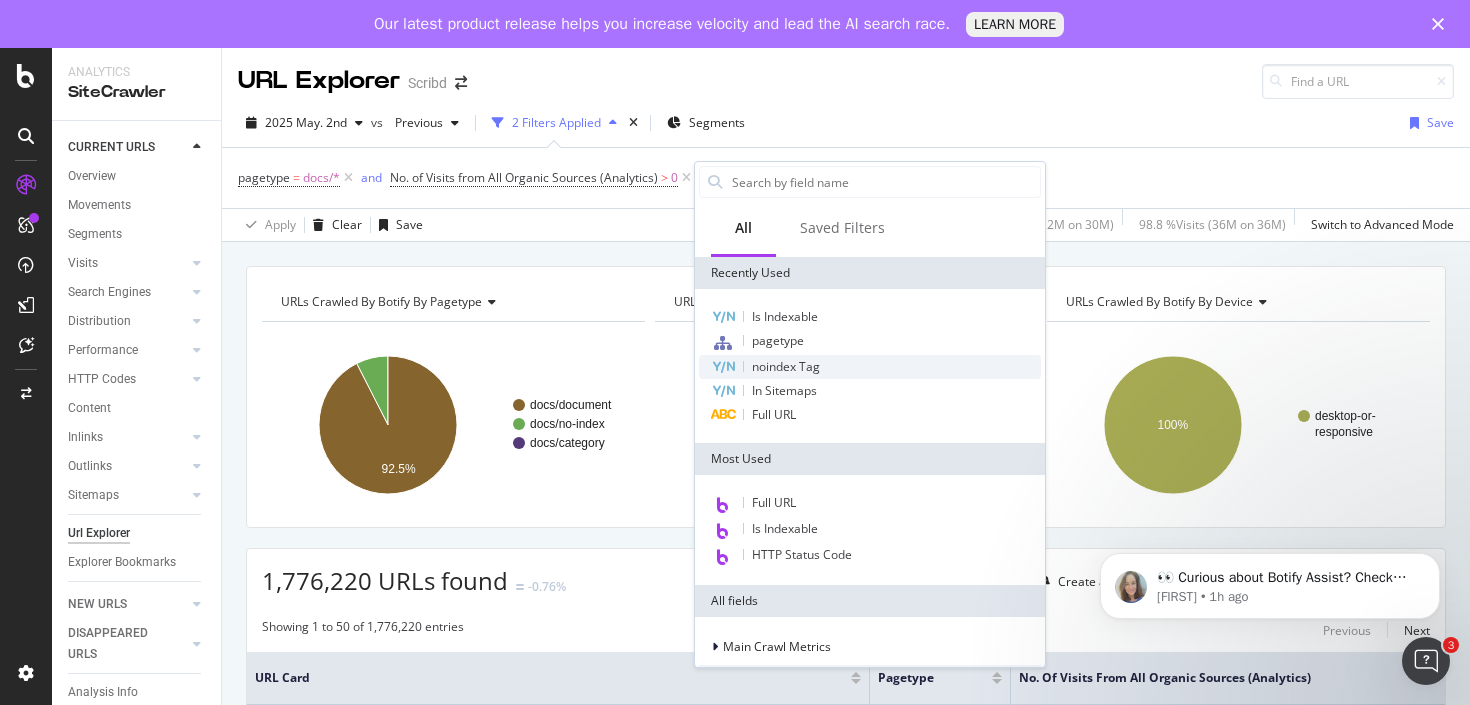 click on "noindex Tag" at bounding box center [786, 366] 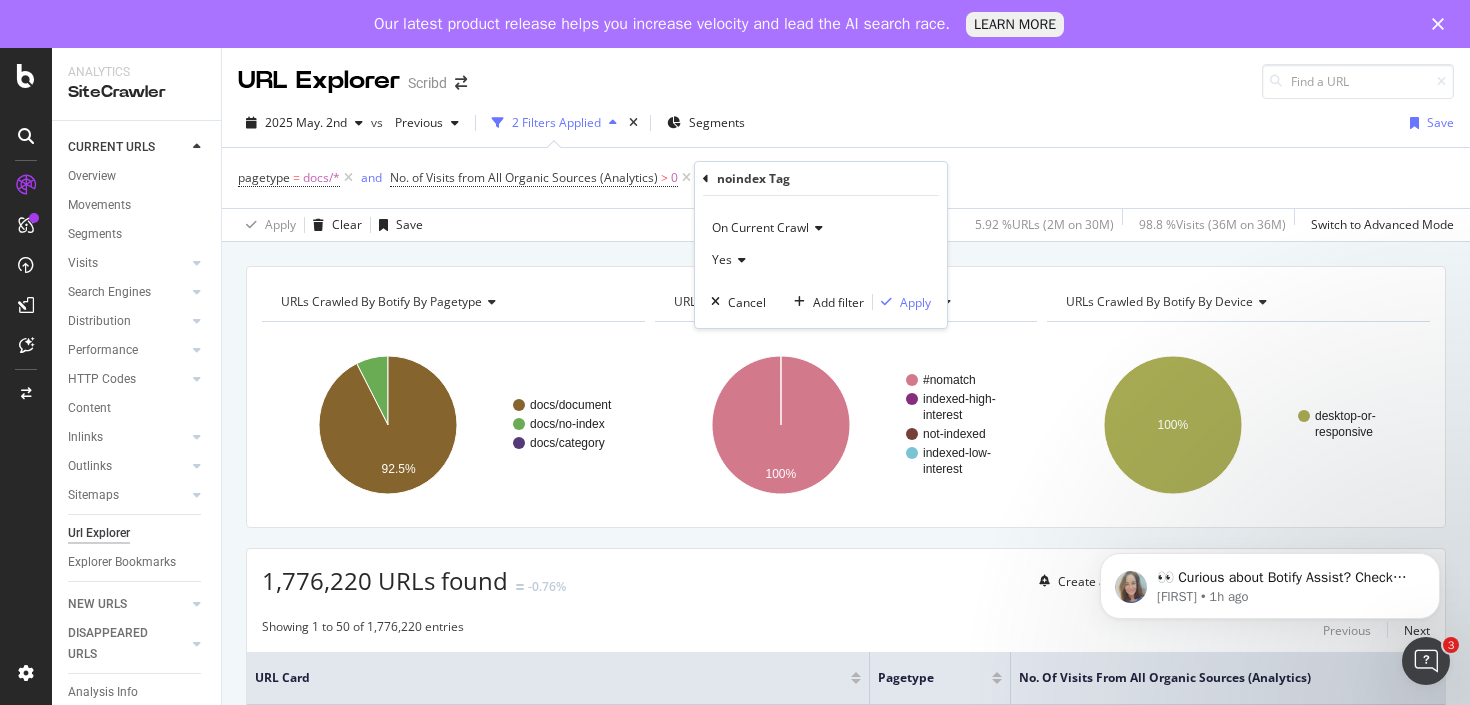 click at bounding box center [739, 260] 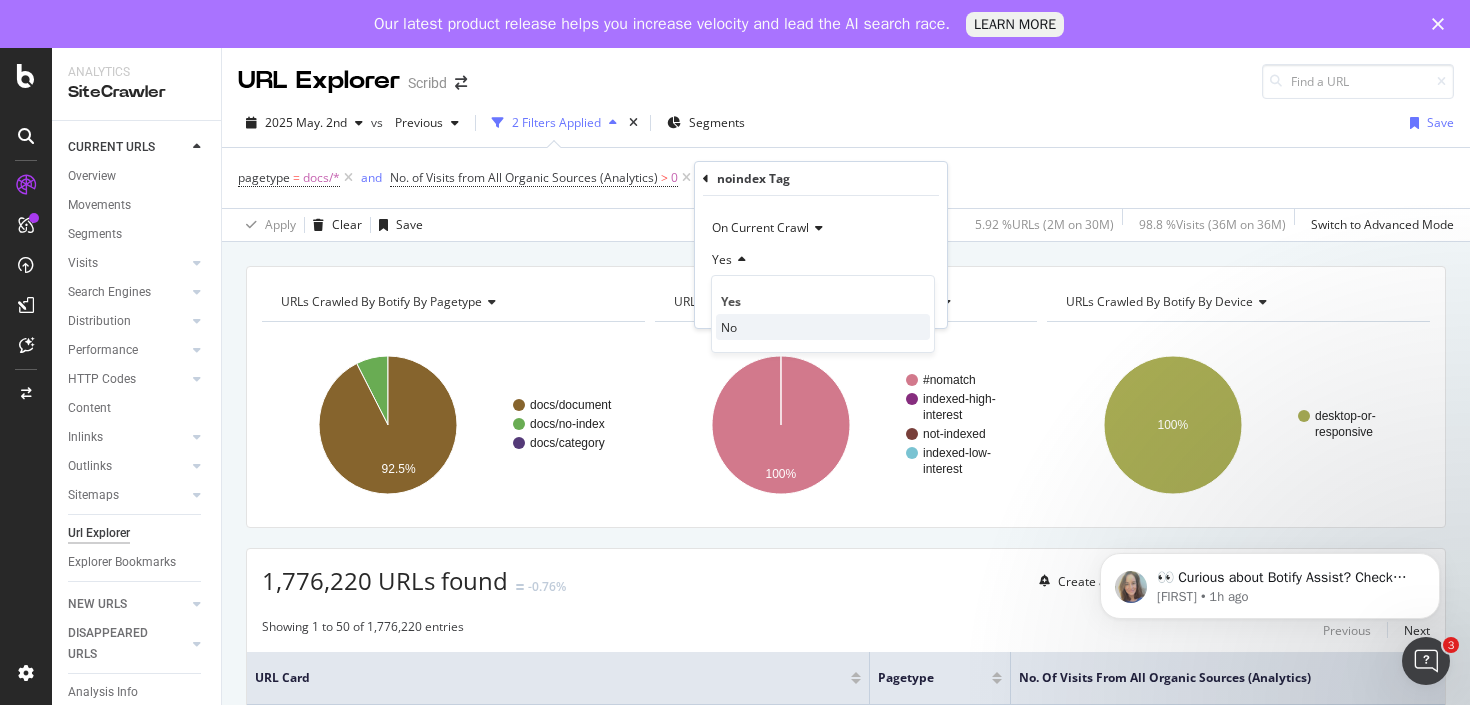 click on "No" at bounding box center [823, 327] 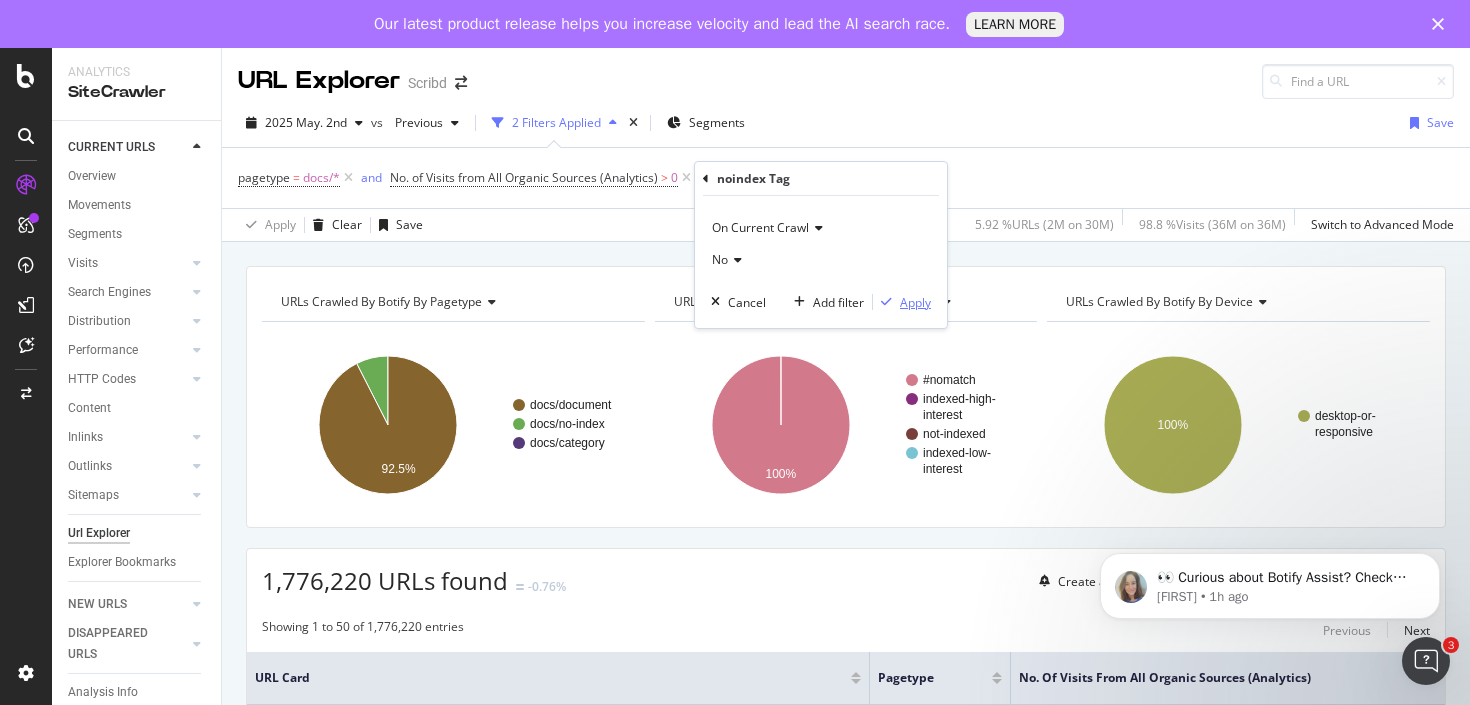 click on "Apply" at bounding box center [915, 302] 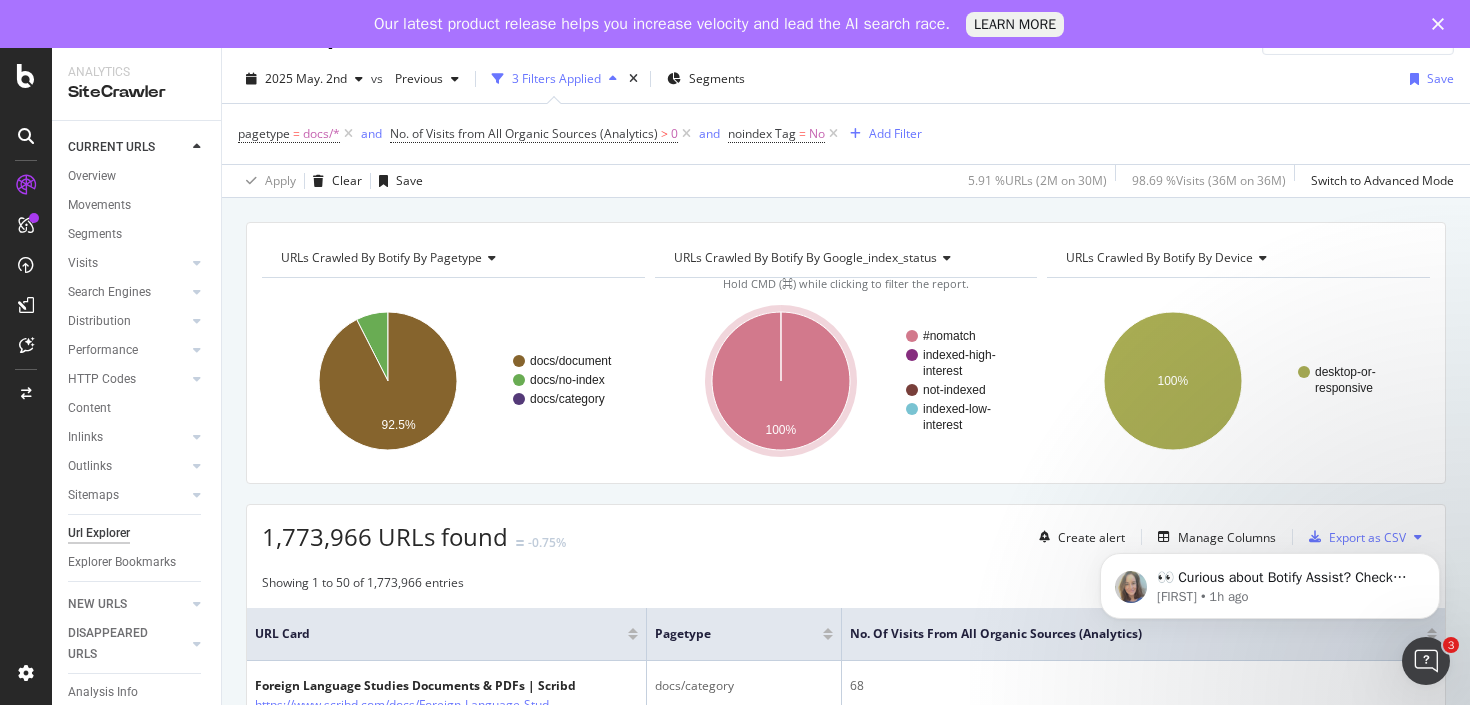 scroll, scrollTop: 54, scrollLeft: 0, axis: vertical 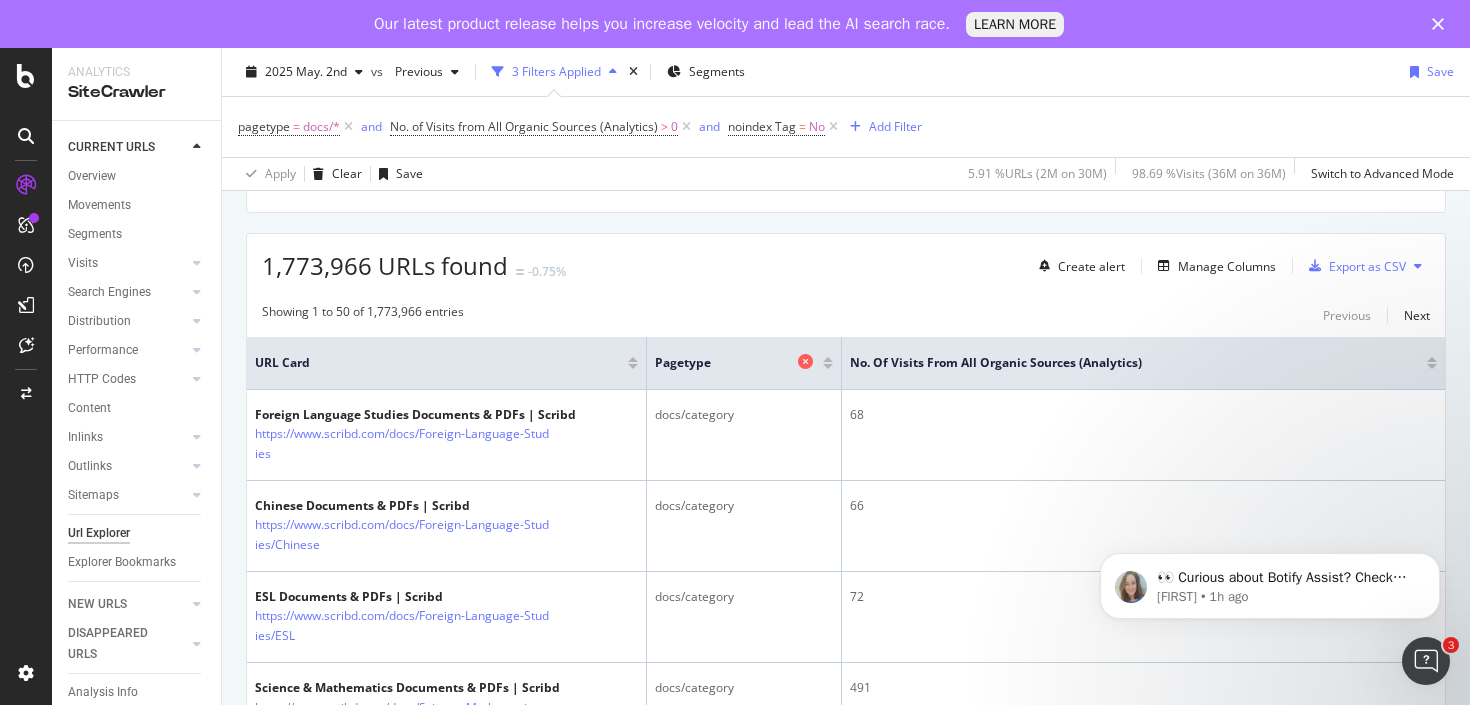 click at bounding box center (805, 361) 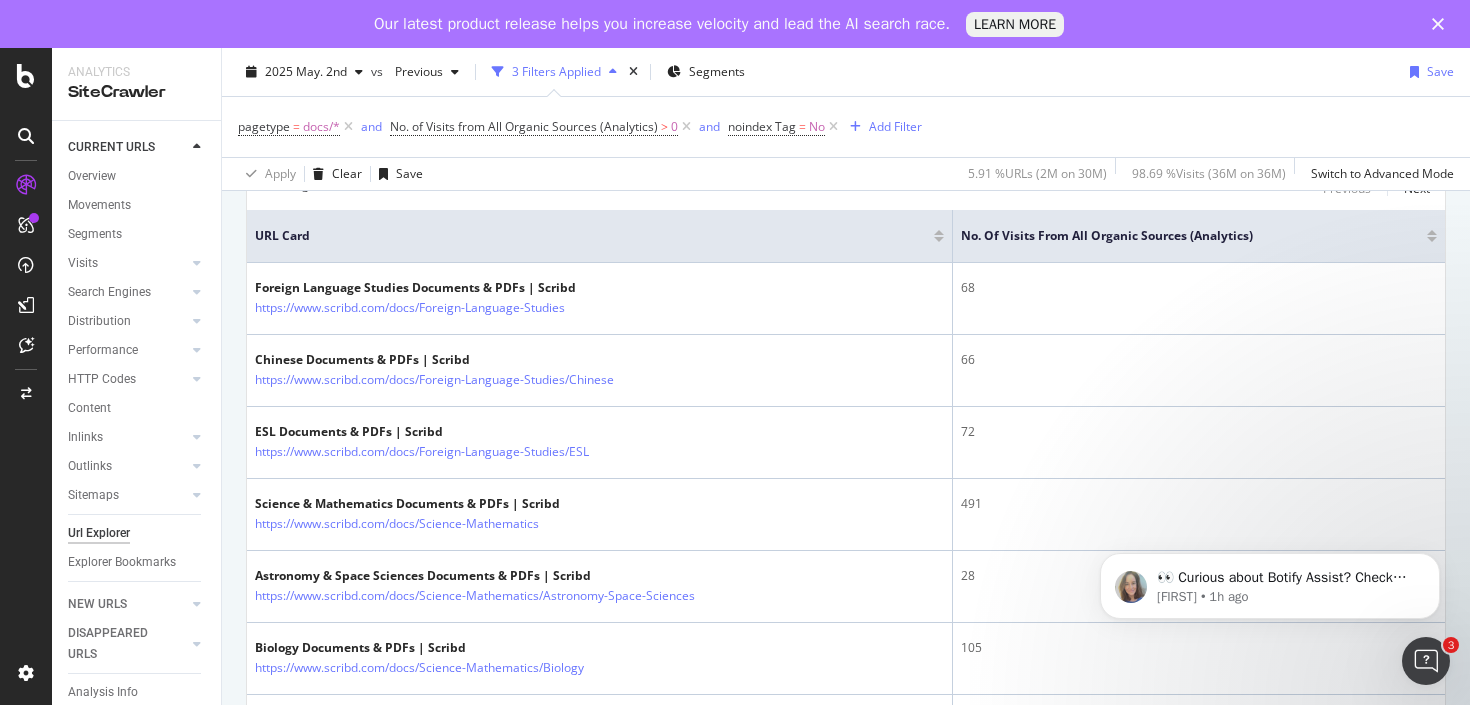 scroll, scrollTop: 182, scrollLeft: 0, axis: vertical 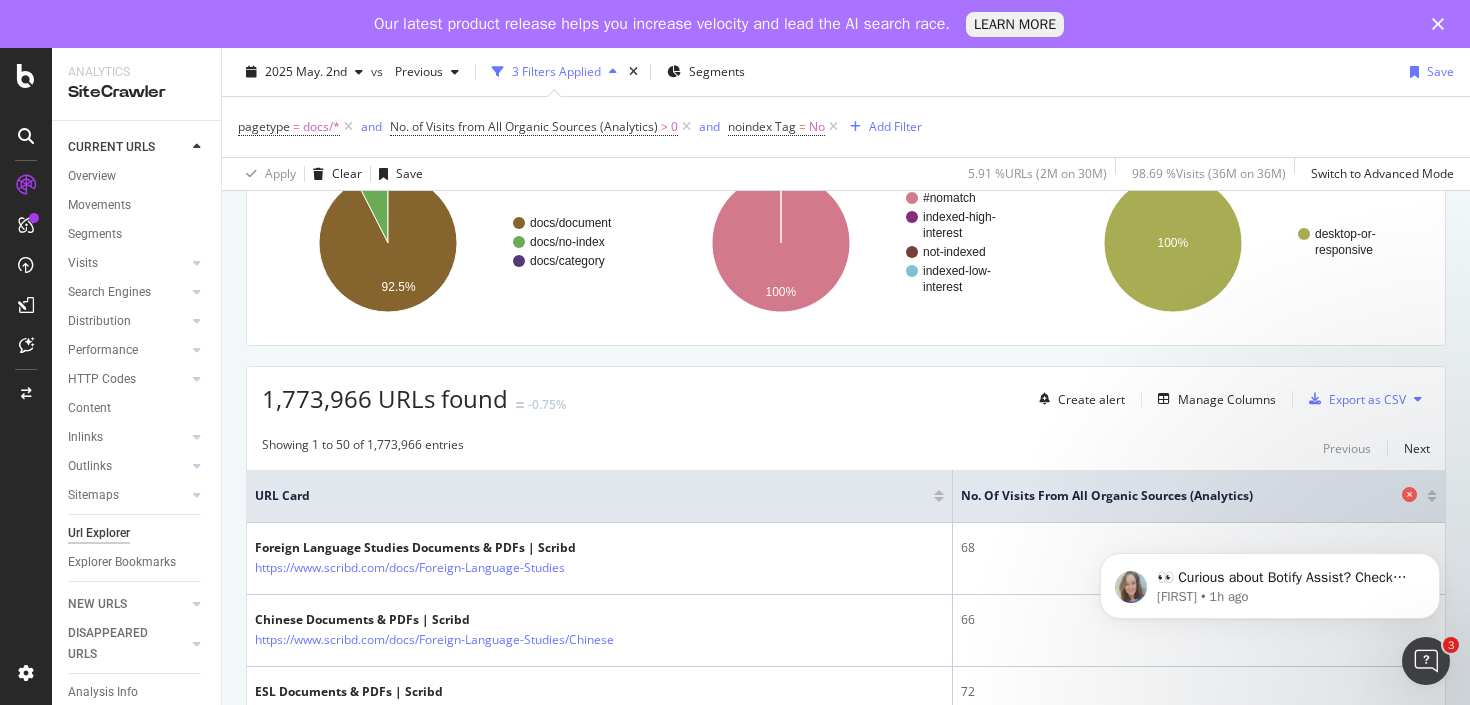 click at bounding box center (1409, 494) 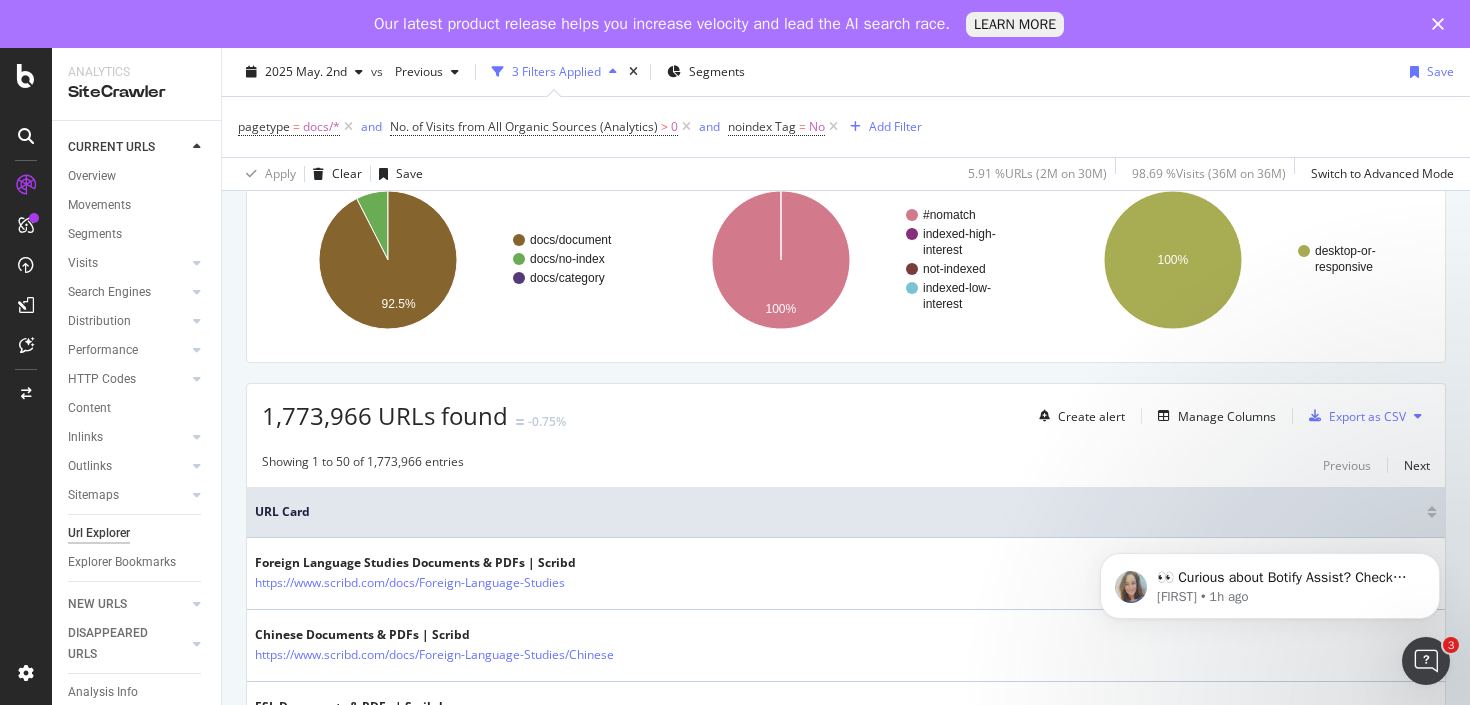 scroll, scrollTop: 182, scrollLeft: 0, axis: vertical 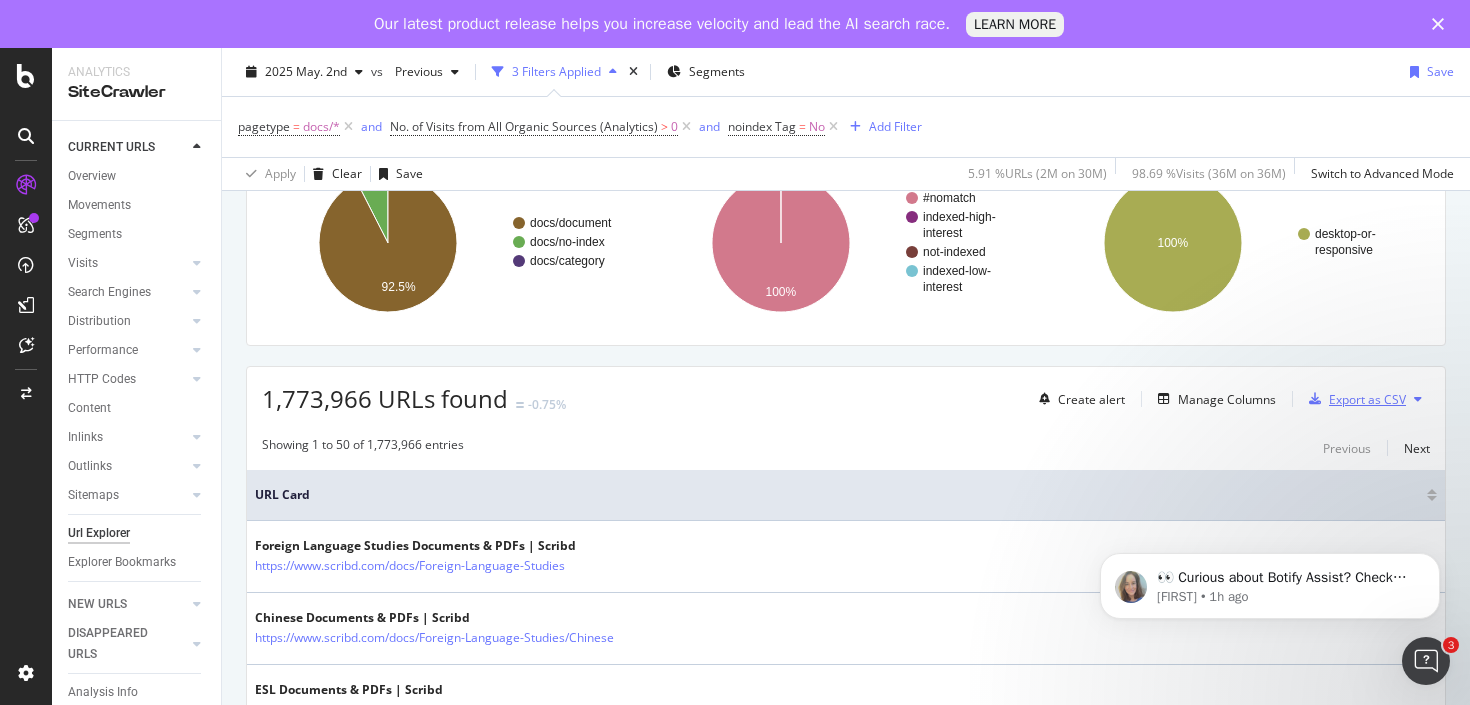 click on "Export as CSV" at bounding box center (1367, 399) 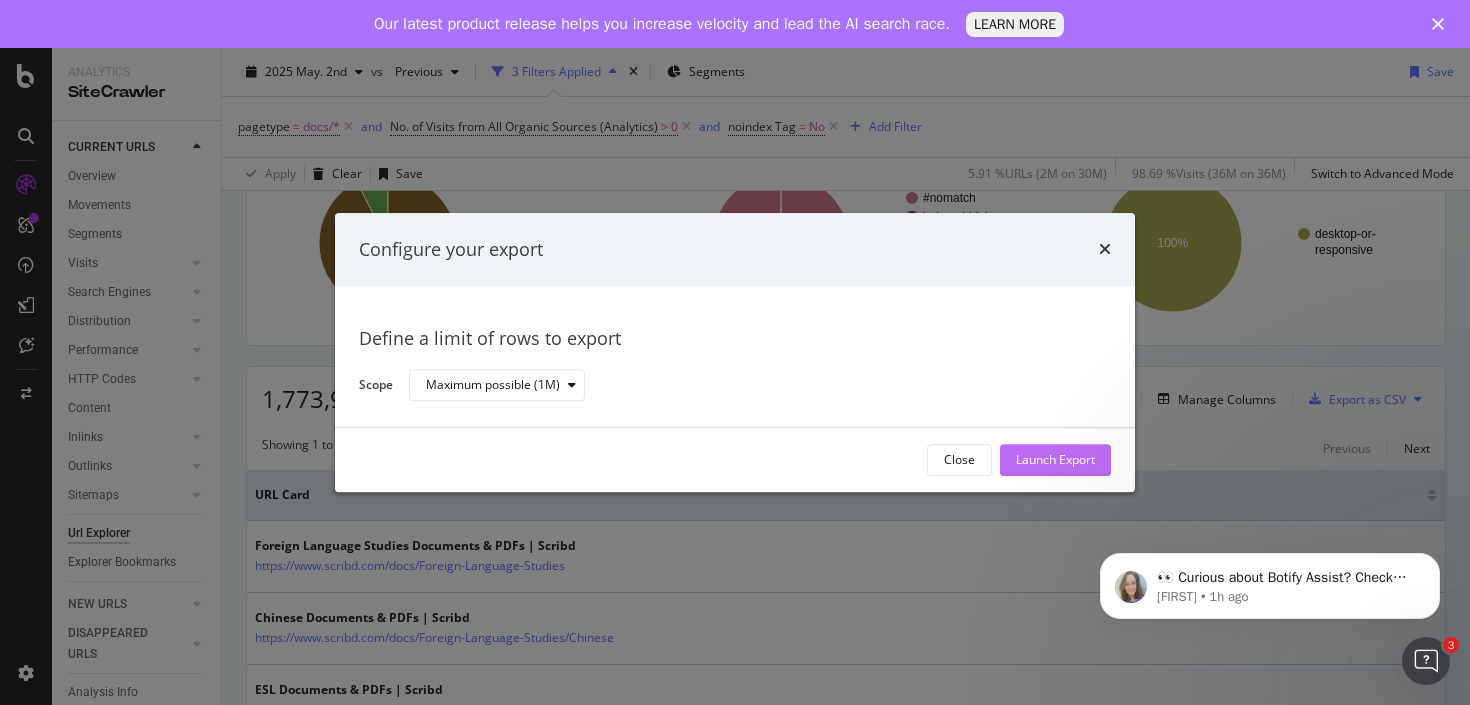 click on "Launch Export" at bounding box center (1055, 460) 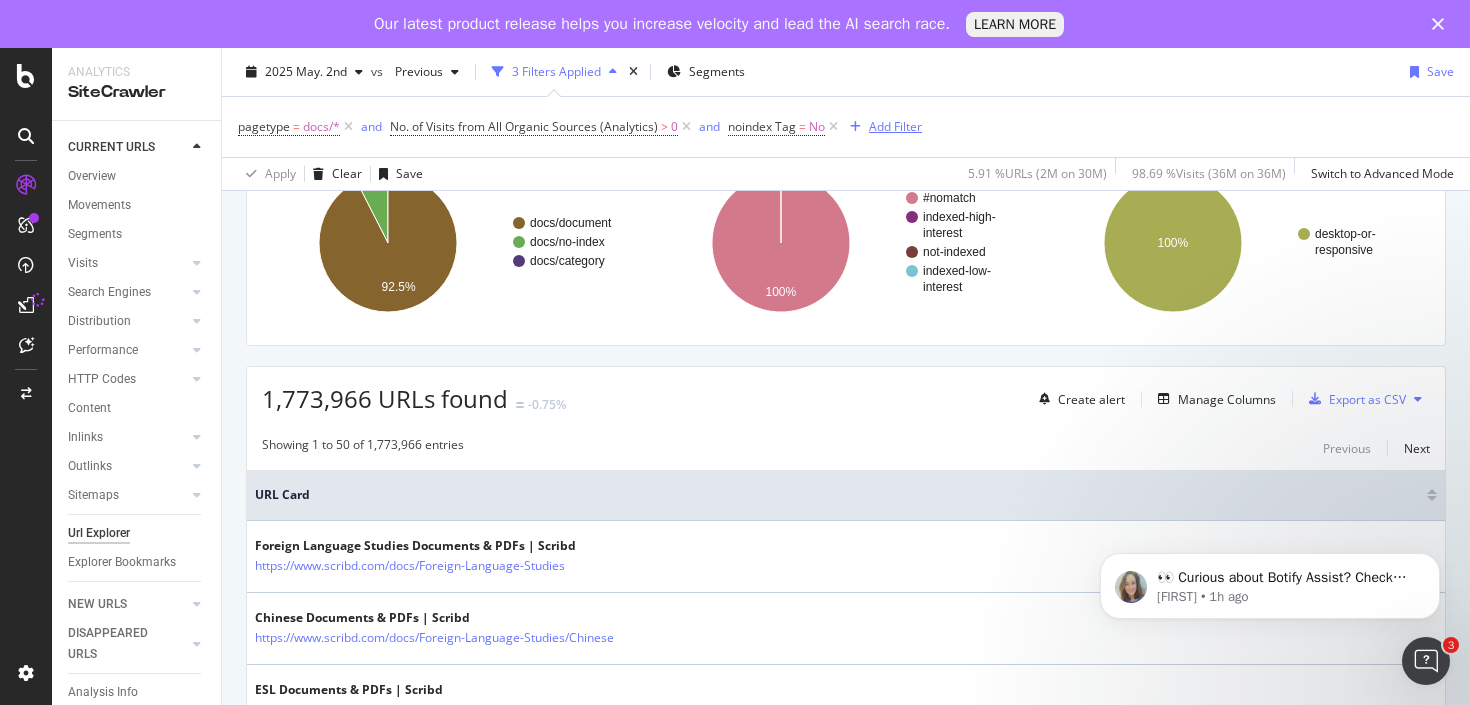 click on "Add Filter" at bounding box center [895, 126] 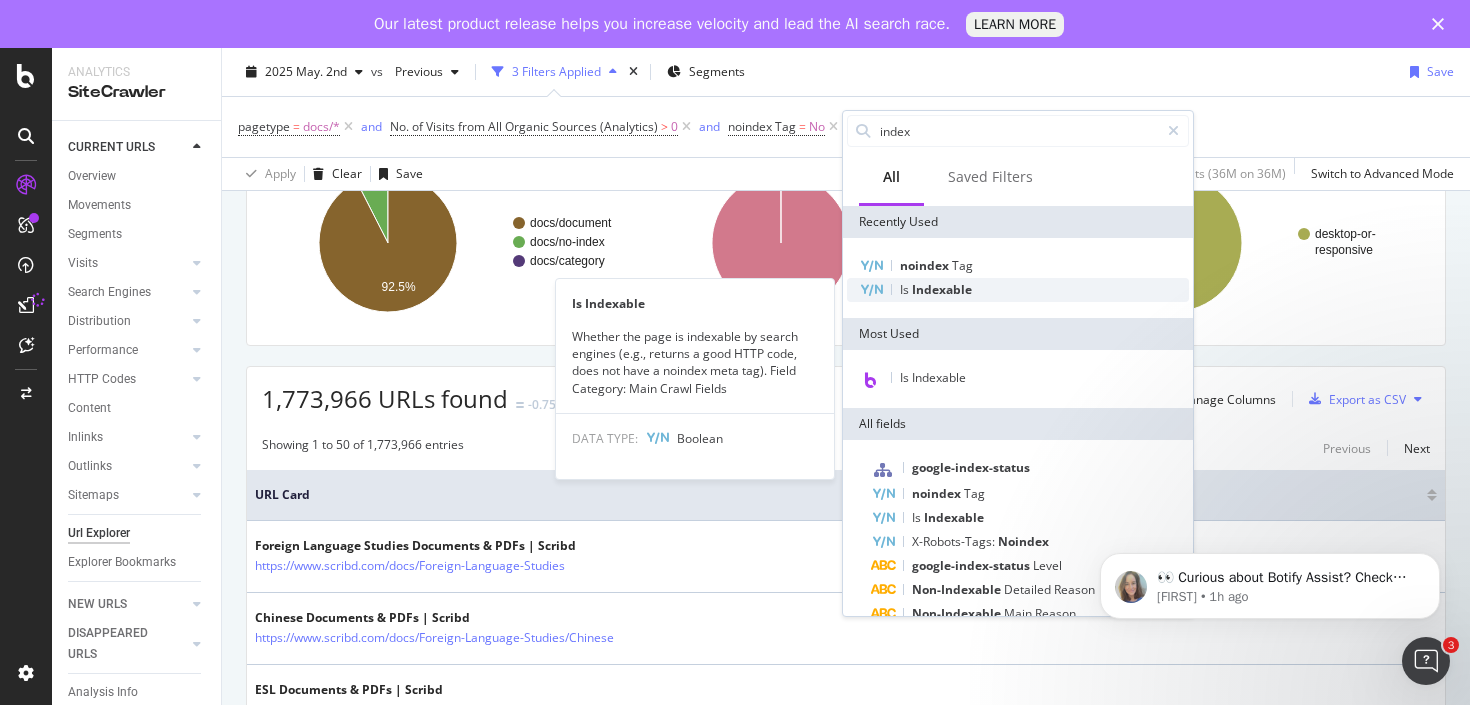 type on "index" 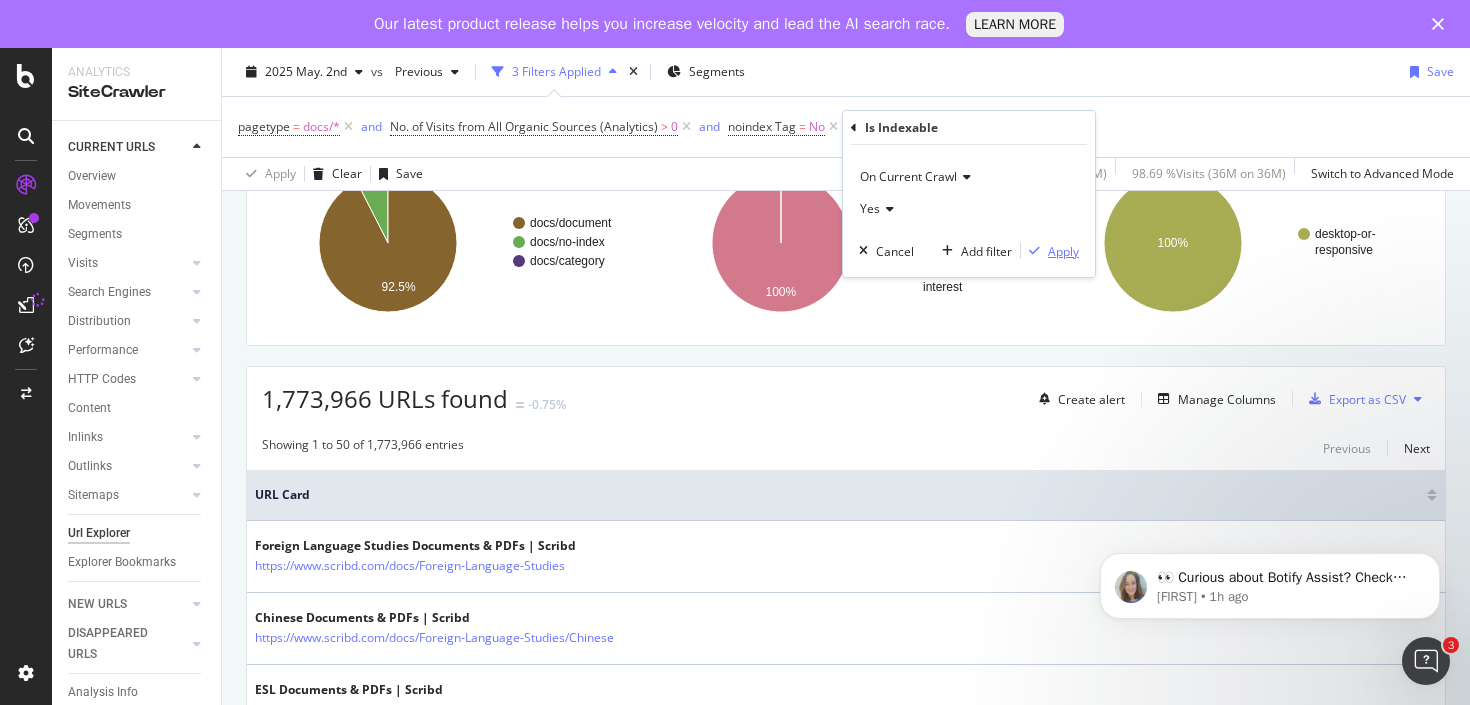 click on "Apply" at bounding box center (1063, 251) 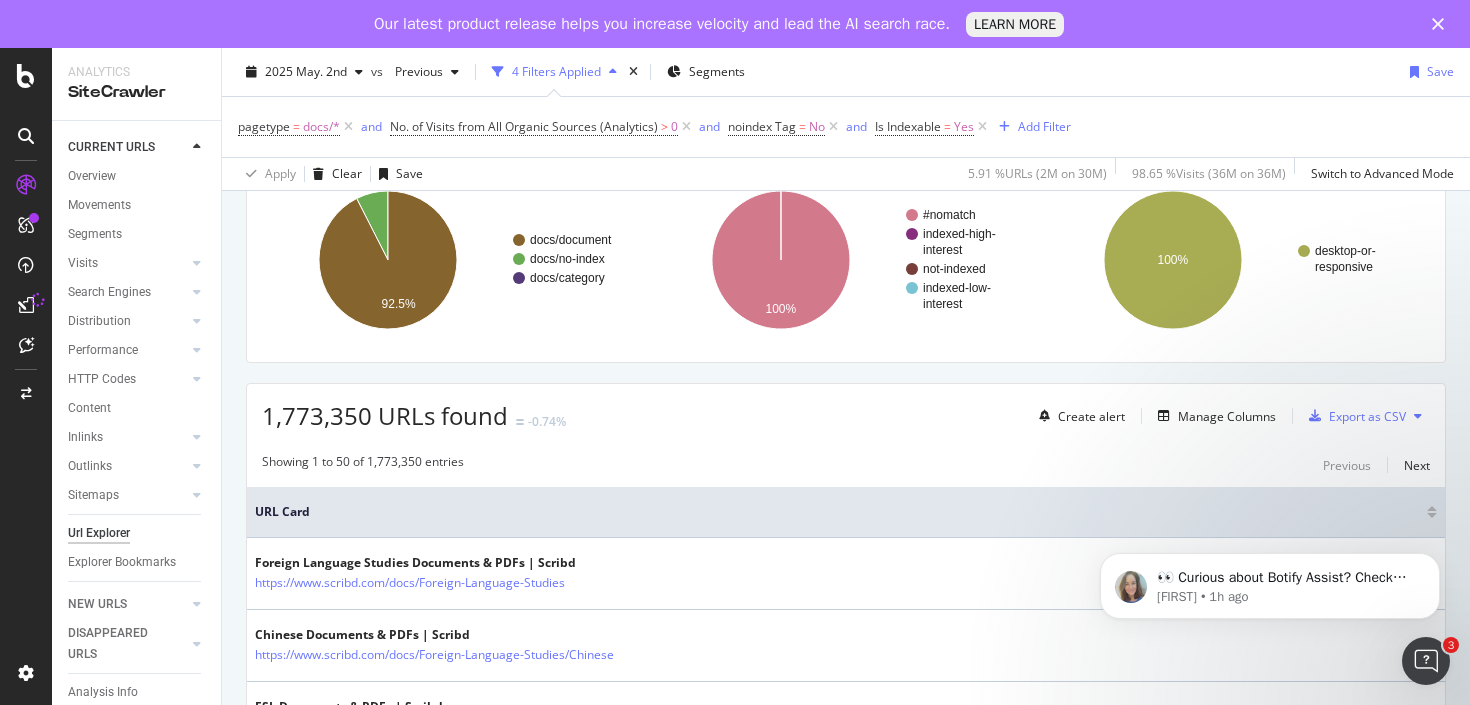 scroll, scrollTop: 182, scrollLeft: 0, axis: vertical 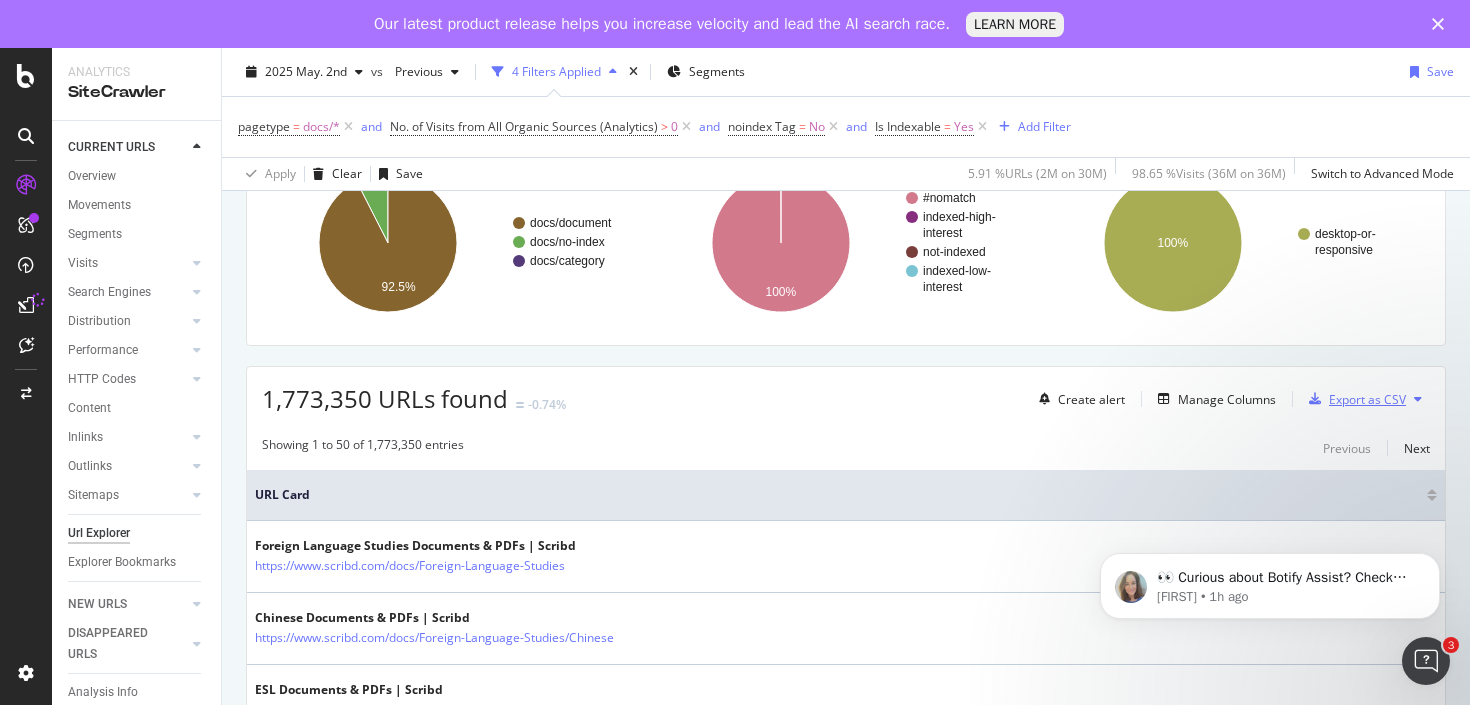 click on "Export as CSV" at bounding box center [1353, 399] 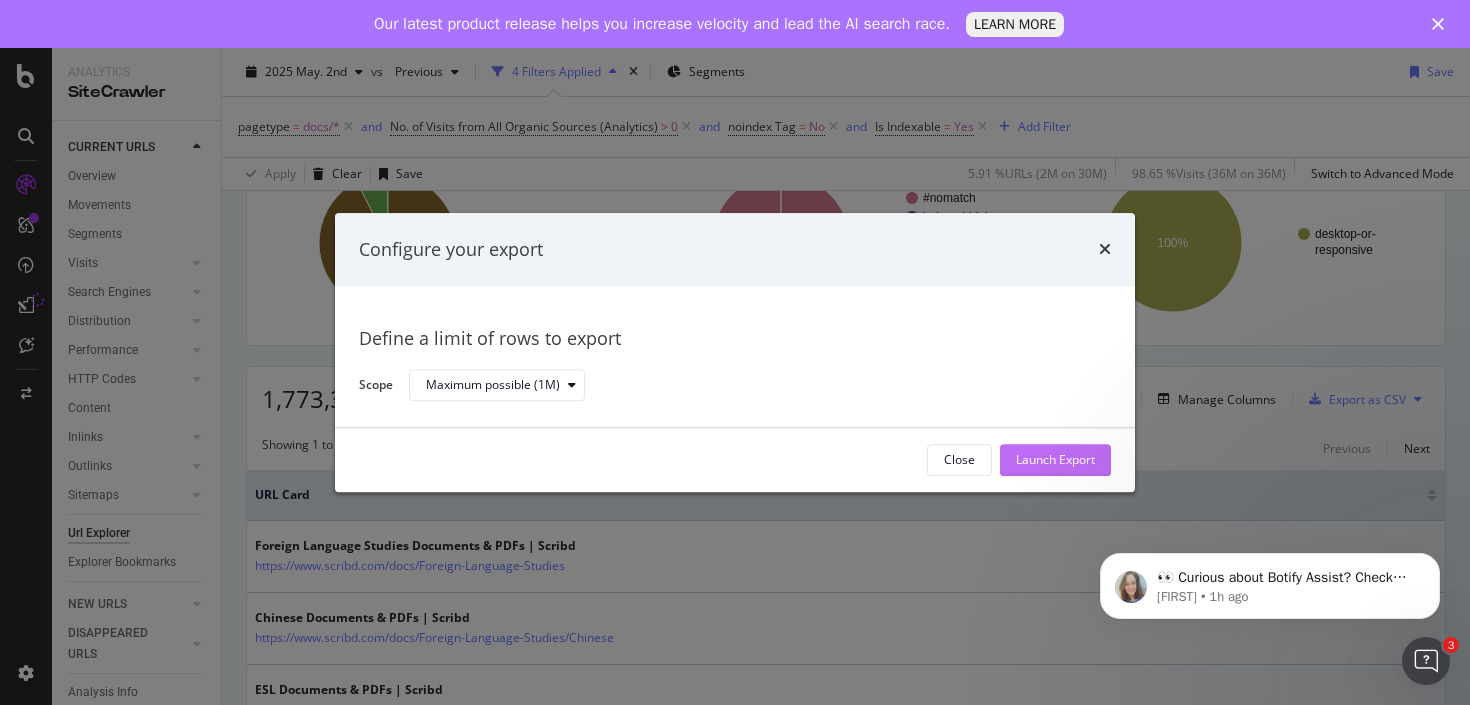 click on "Launch Export" at bounding box center [1055, 460] 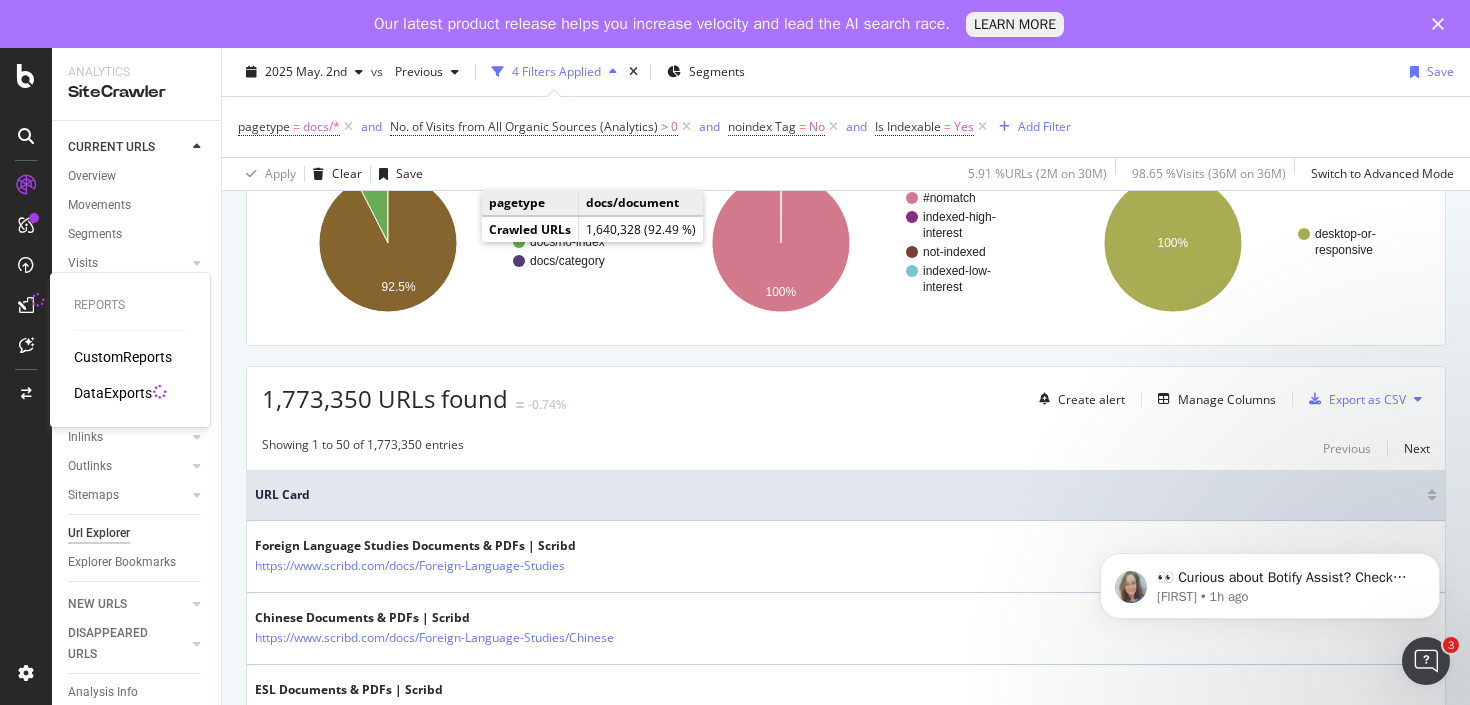 click at bounding box center [26, 305] 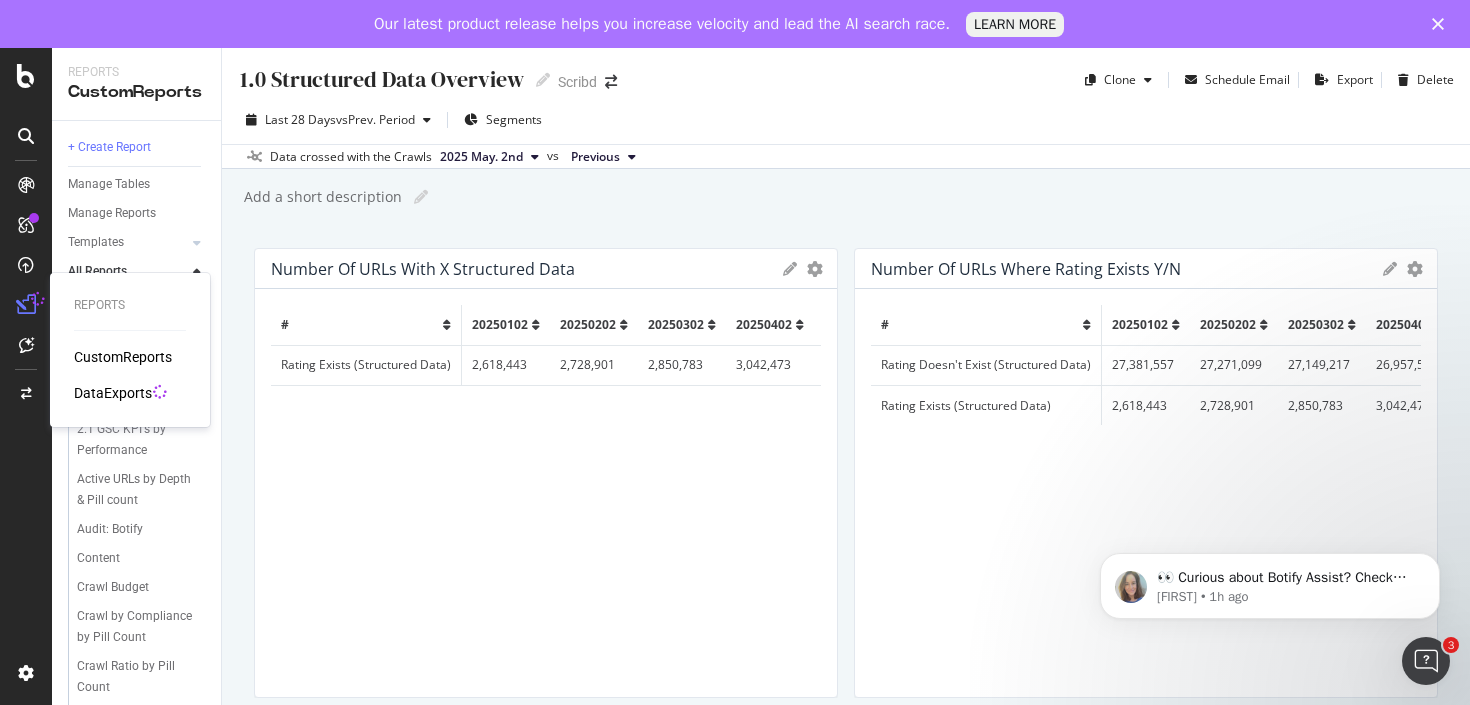 click on "DataExports" at bounding box center [113, 393] 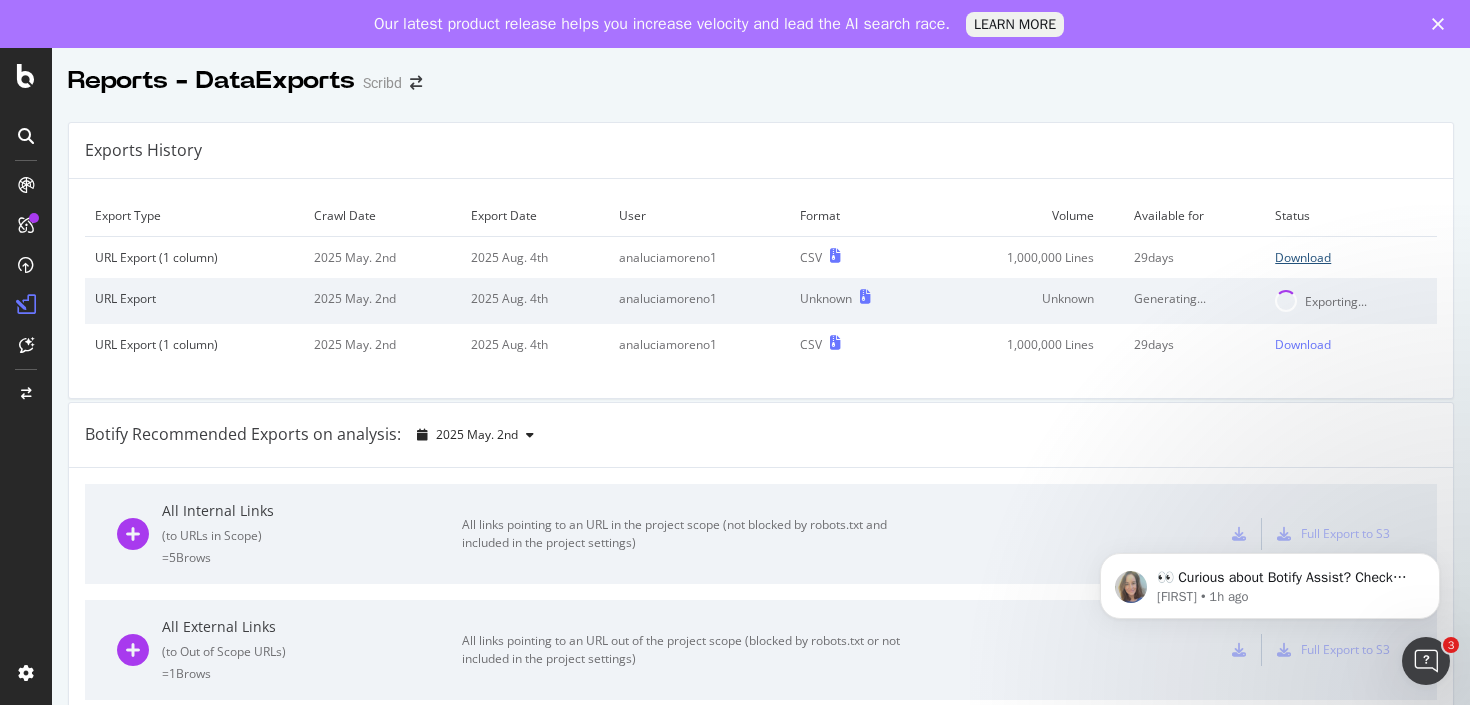 click on "Download" at bounding box center [1303, 257] 